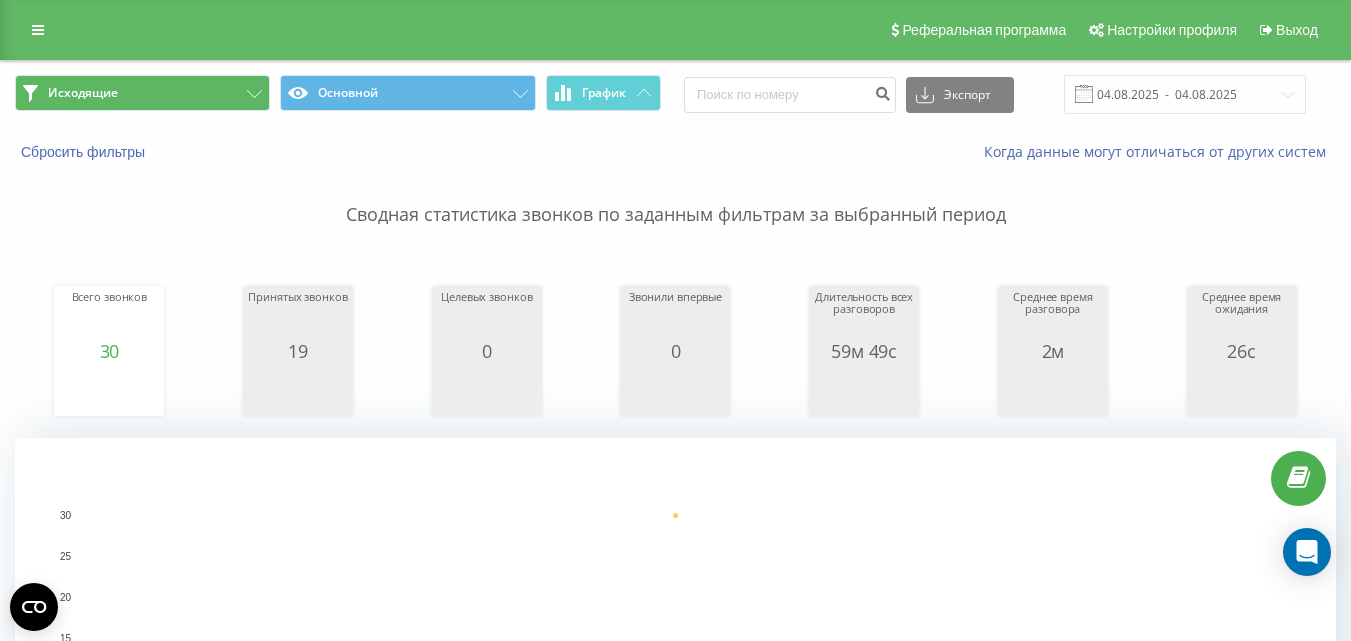 scroll, scrollTop: 0, scrollLeft: 0, axis: both 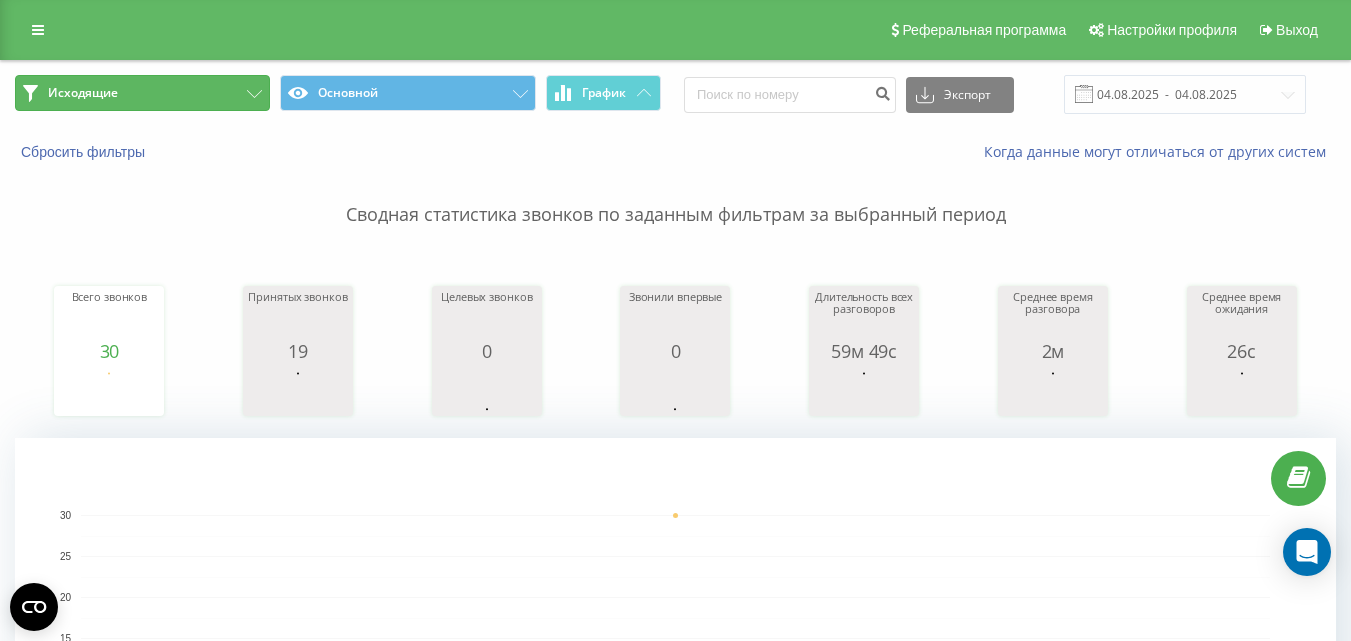 click on "Исходящие" at bounding box center [142, 93] 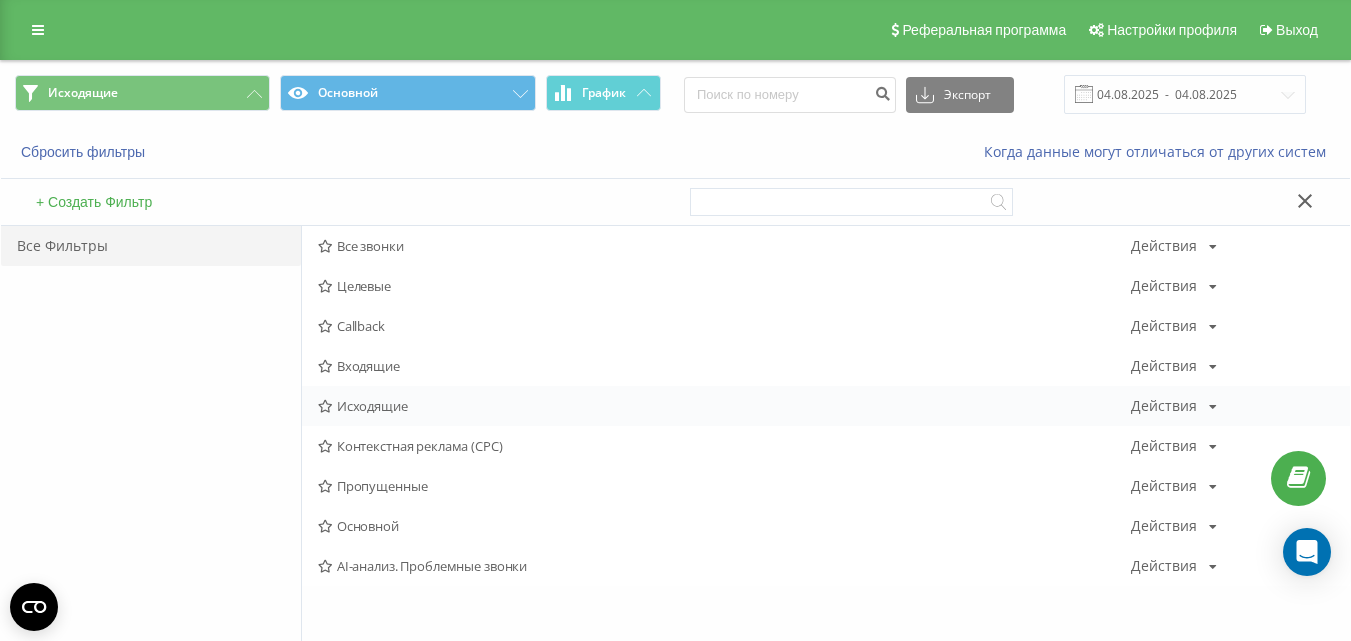 click on "Исходящие" at bounding box center (724, 406) 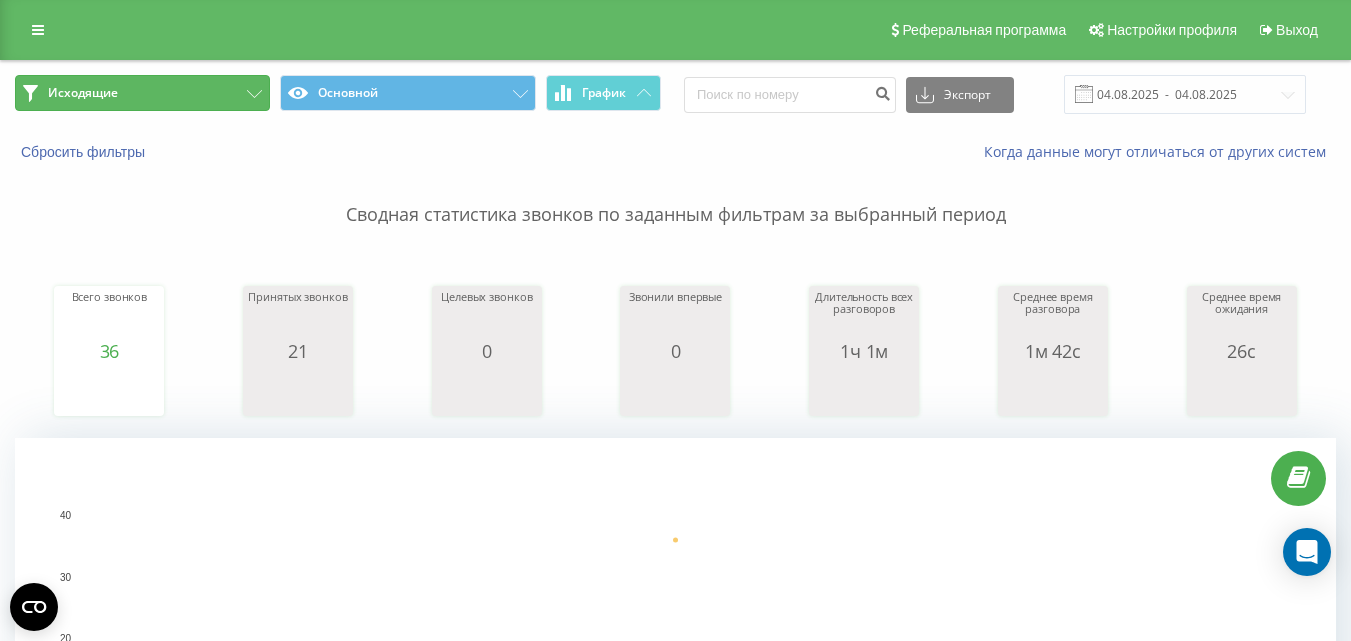 click on "Исходящие" at bounding box center (142, 93) 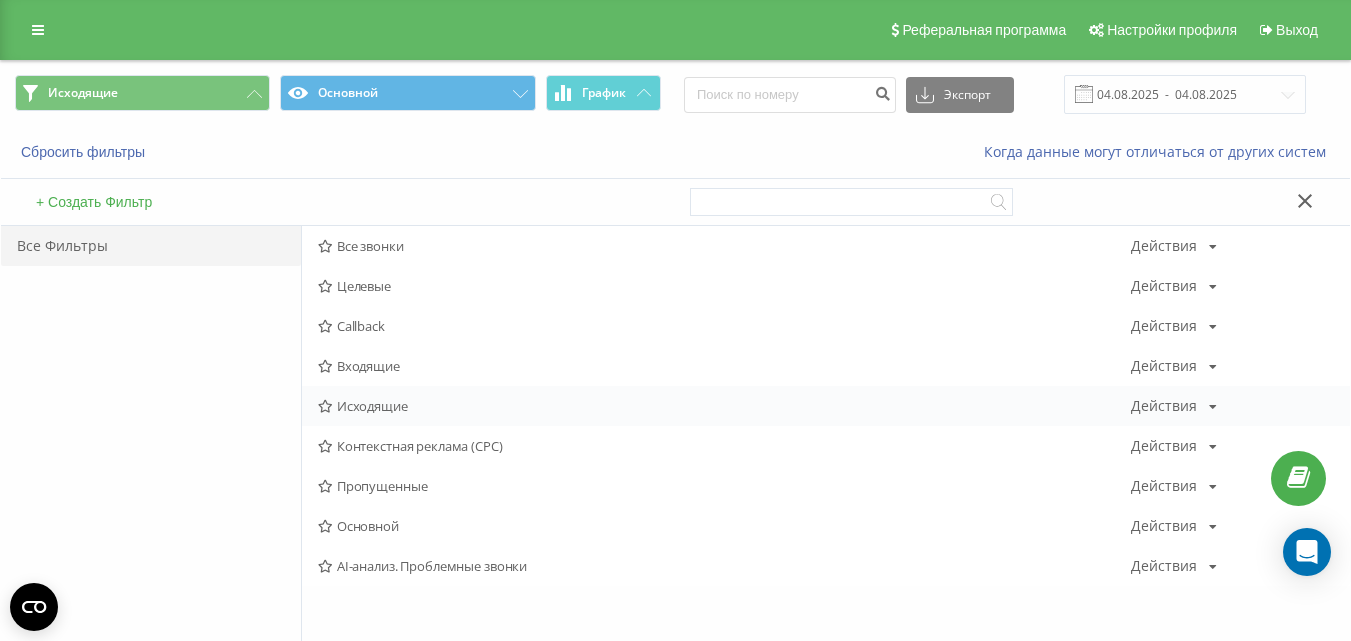 click on "Исходящие Действия Редактировать Копировать Удалить По умолчанию Поделиться" at bounding box center [826, 406] 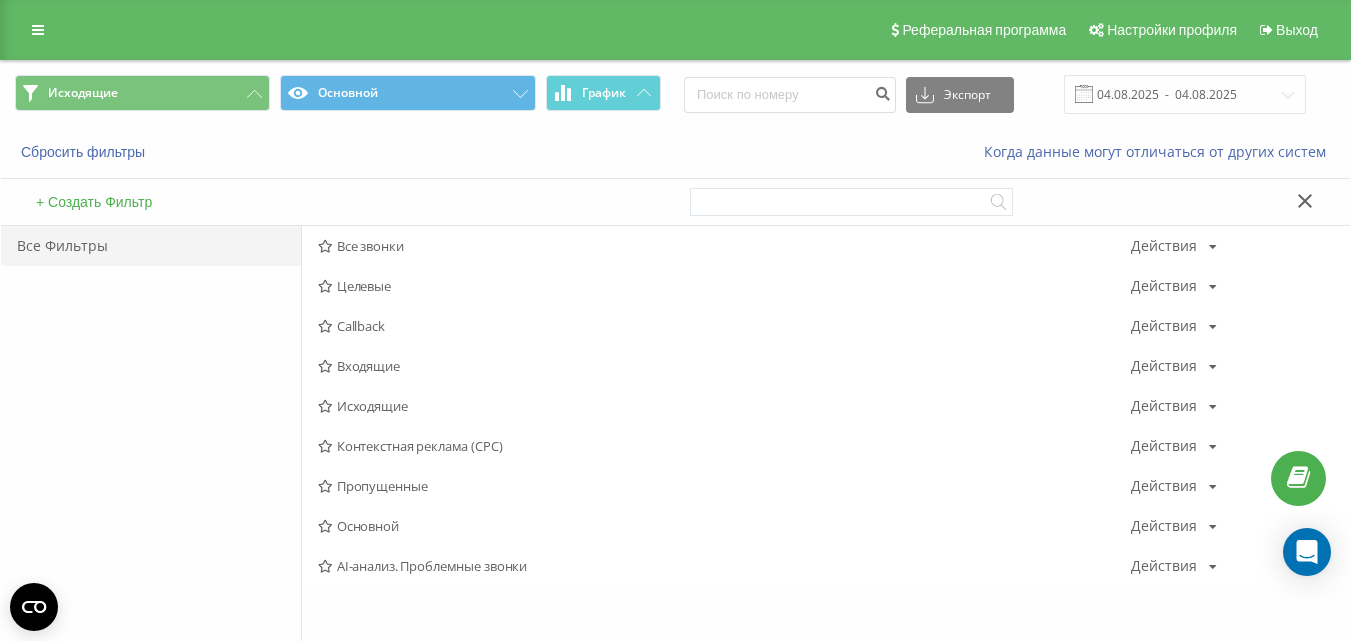 drag, startPoint x: 380, startPoint y: 402, endPoint x: 394, endPoint y: 392, distance: 17.20465 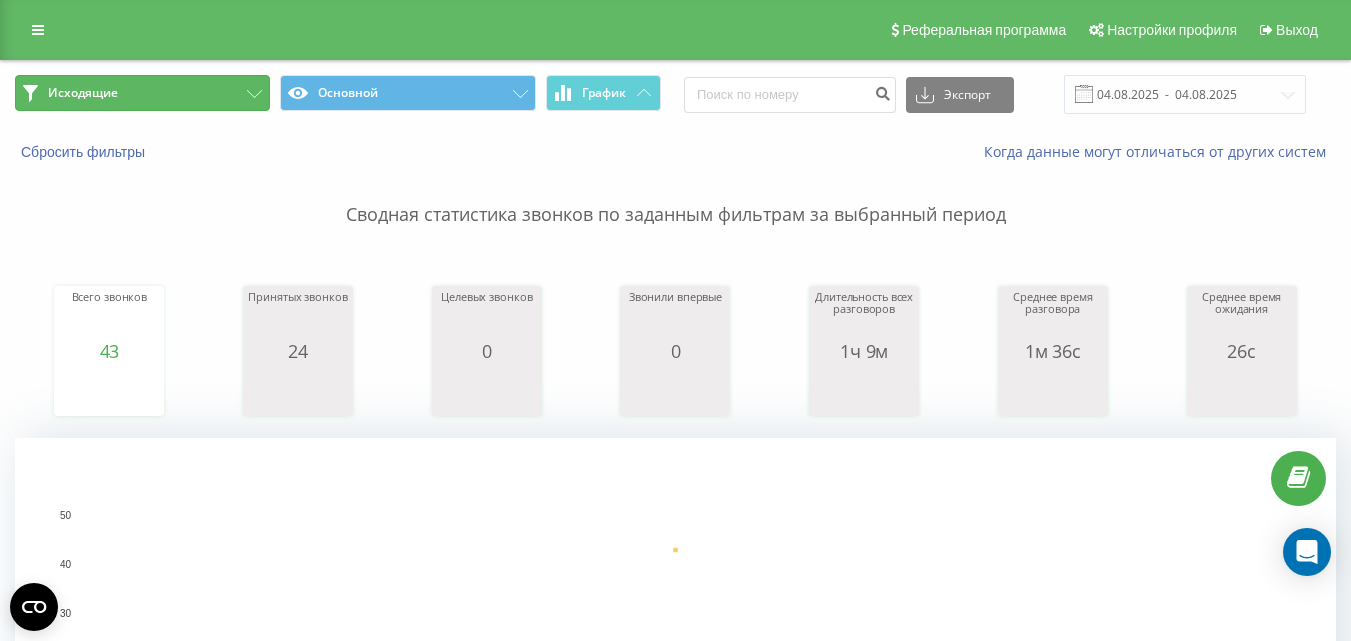 click on "Исходящие" at bounding box center (142, 93) 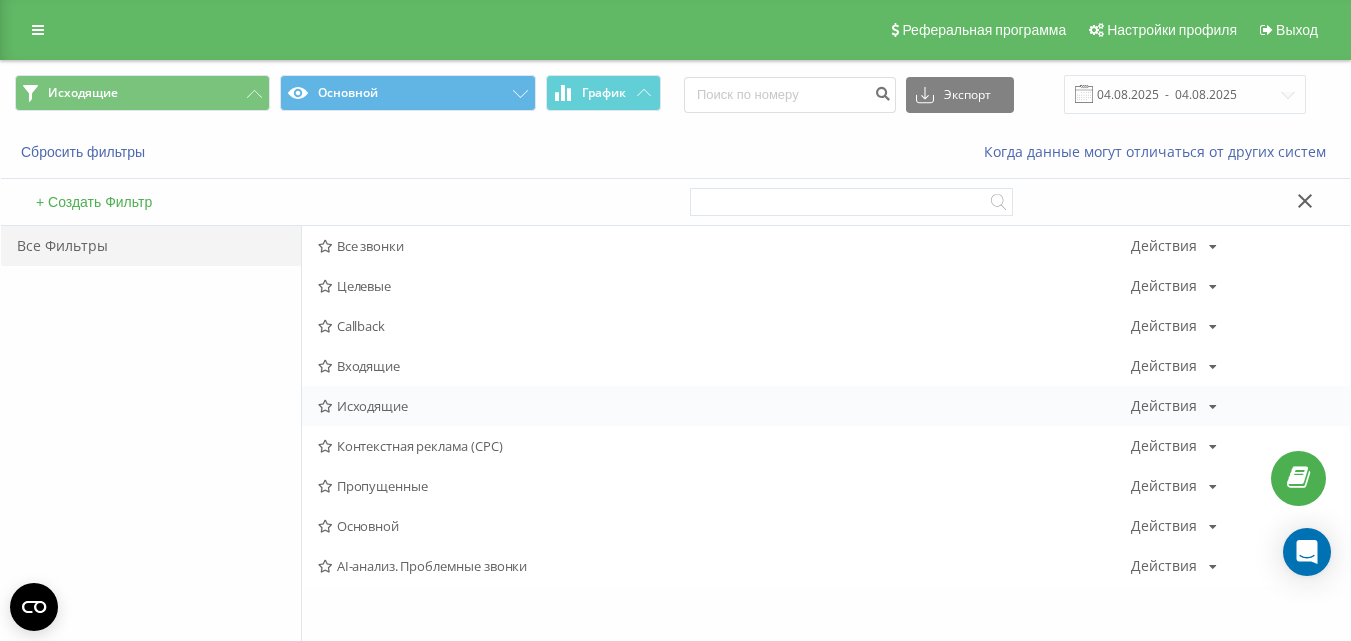 click on "Исходящие" at bounding box center [724, 406] 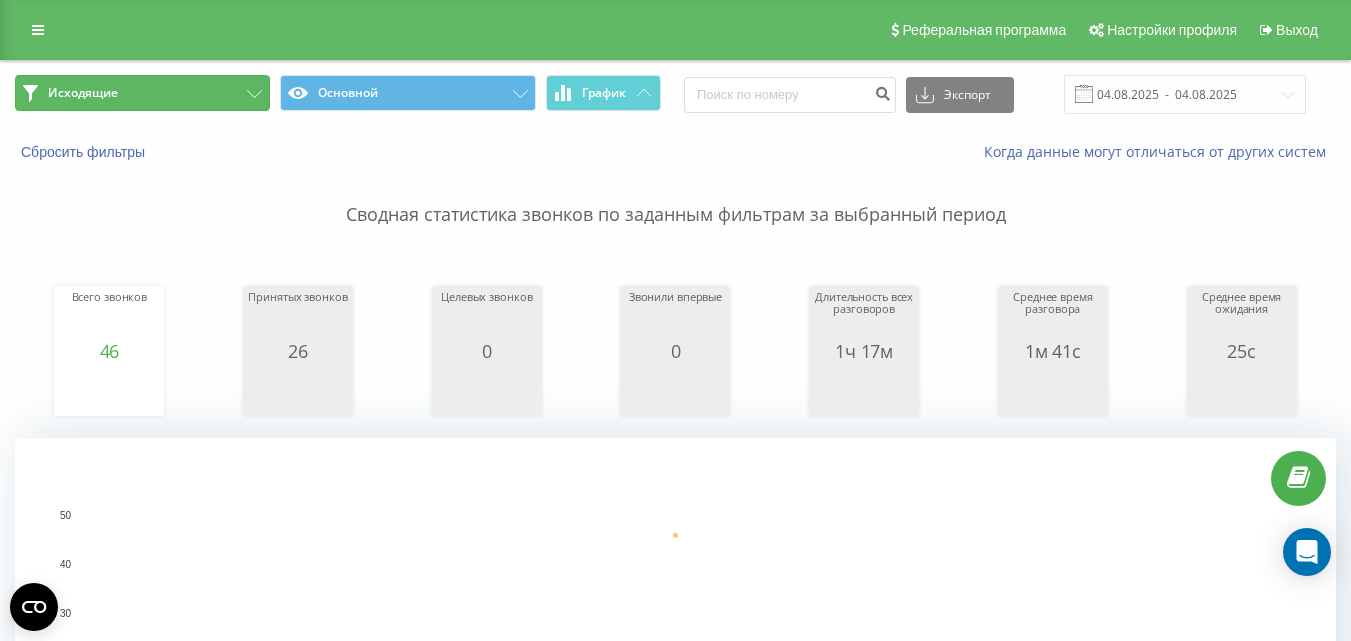 click on "Исходящие" at bounding box center [142, 93] 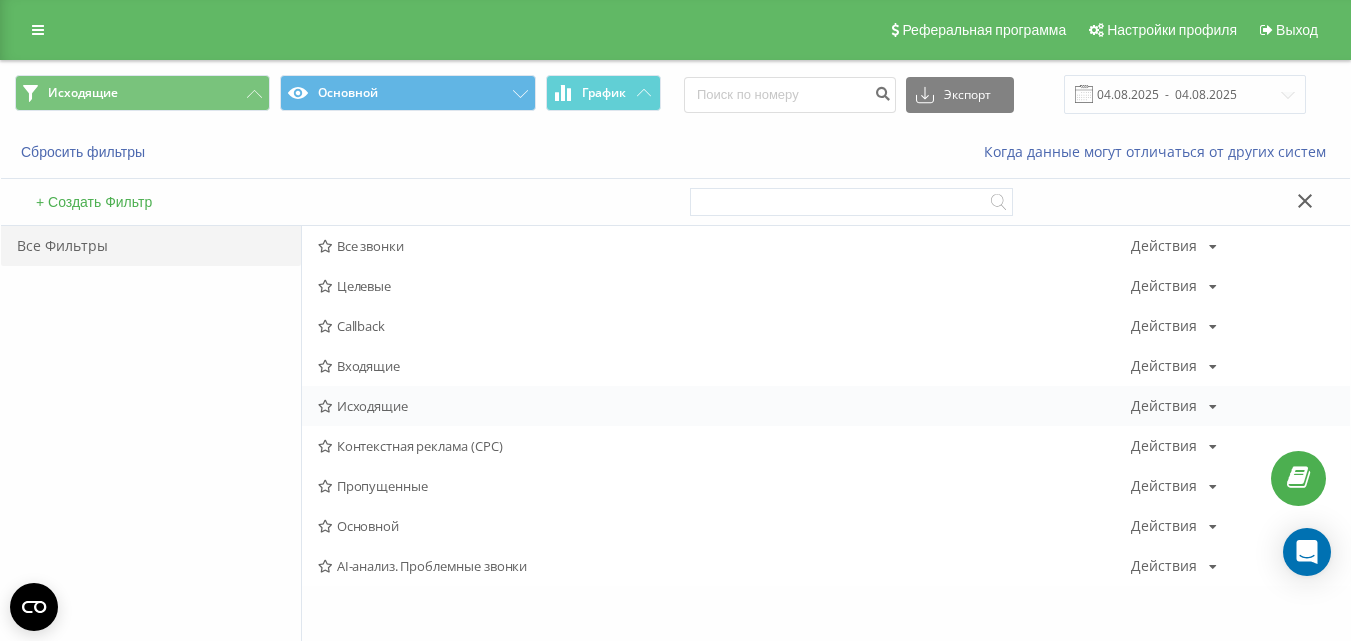click on "Исходящие" at bounding box center (724, 406) 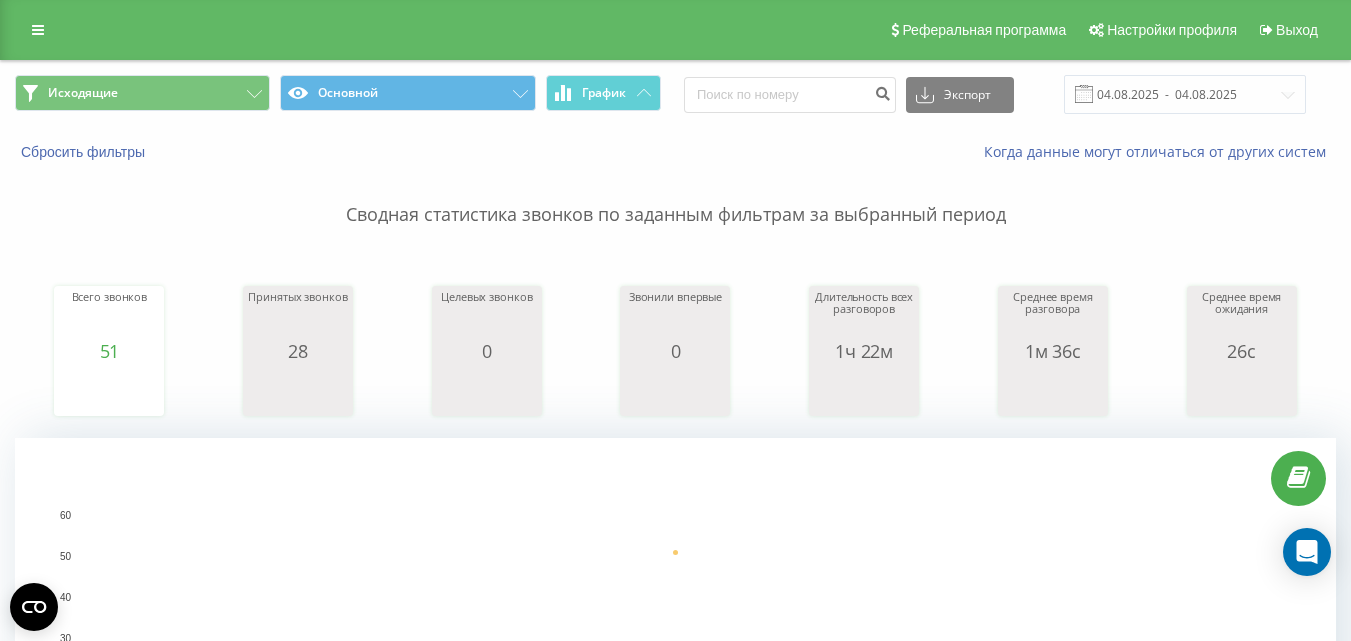 click on "Исходящие Основной График Экспорт .csv .xls .xlsx 04.08.2025  -  04.08.2025" at bounding box center [675, 94] 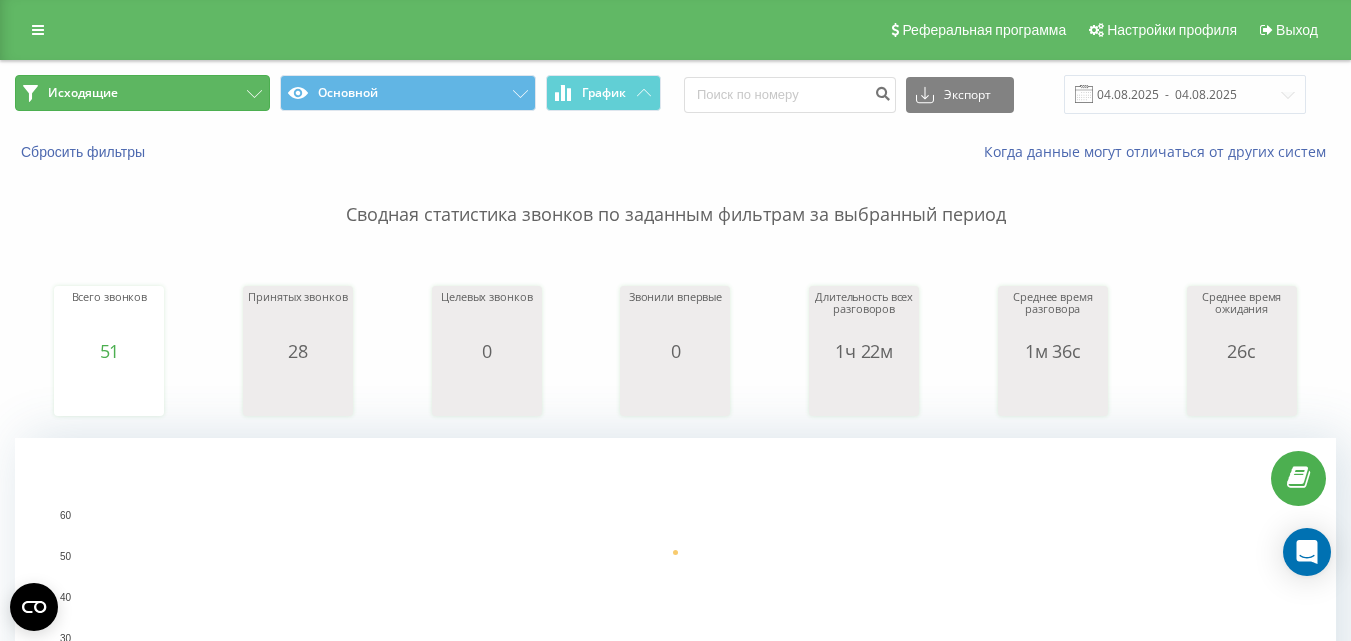 click on "Исходящие" at bounding box center [142, 93] 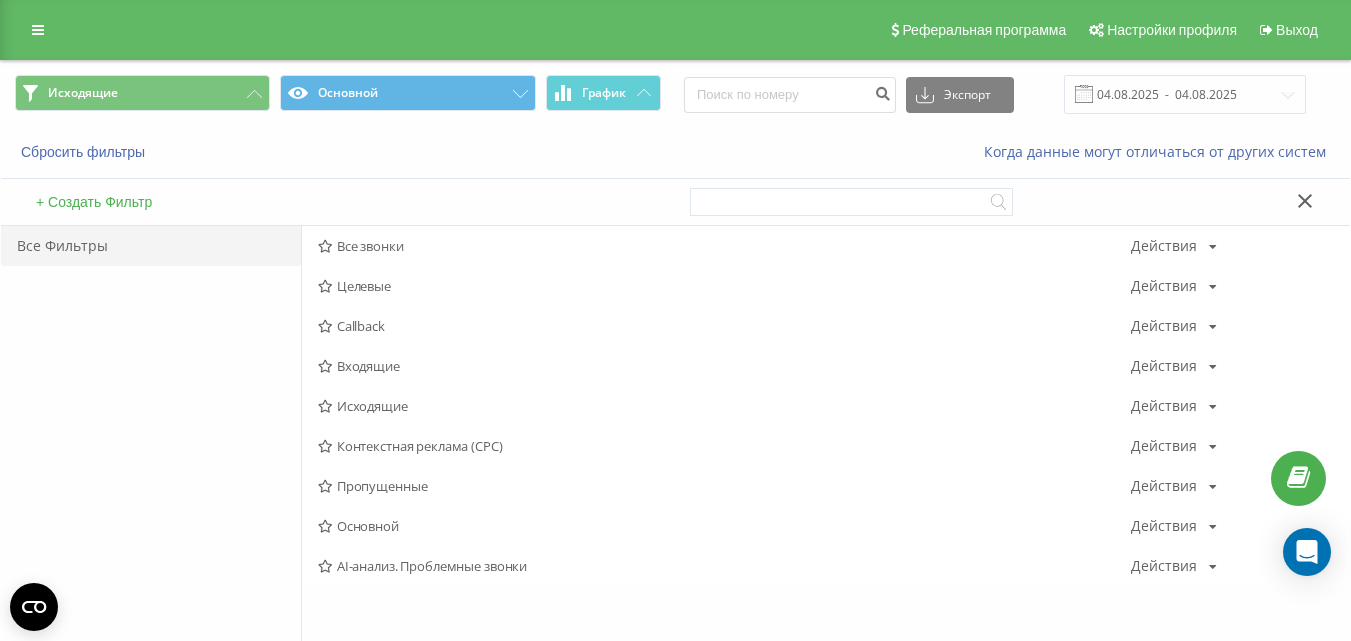 click on "Исходящие" at bounding box center (724, 406) 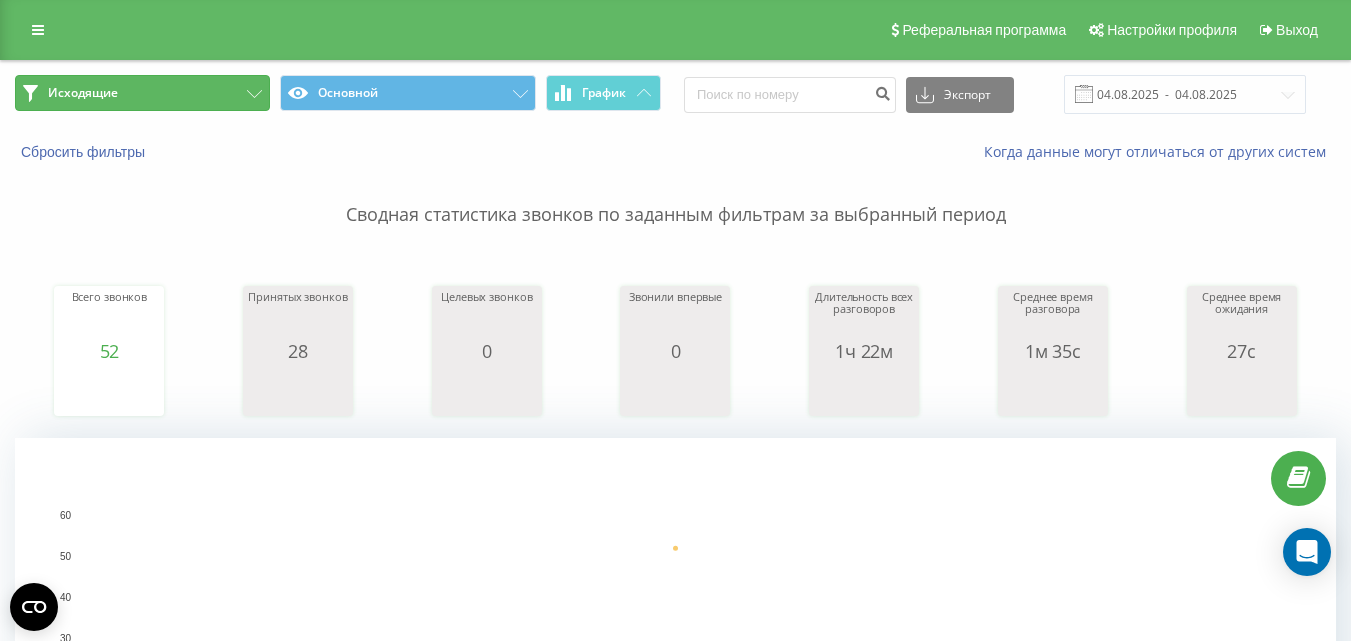 click on "Исходящие" at bounding box center (142, 93) 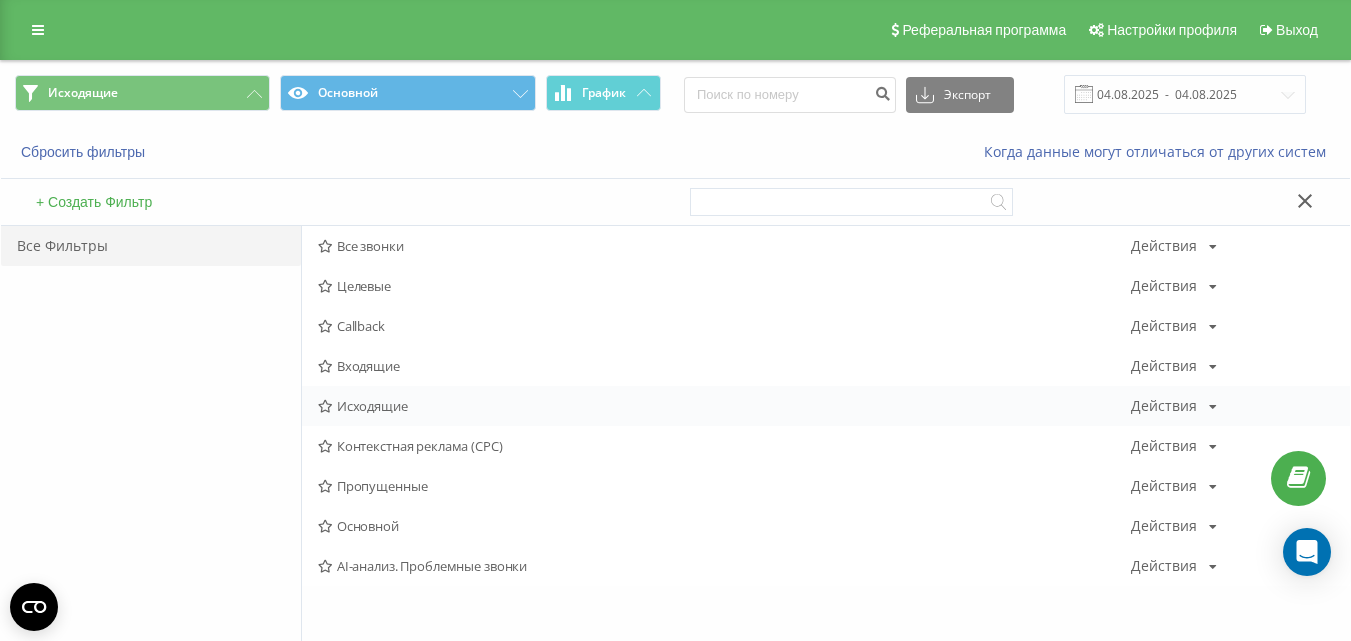 click on "Исходящие" at bounding box center (724, 406) 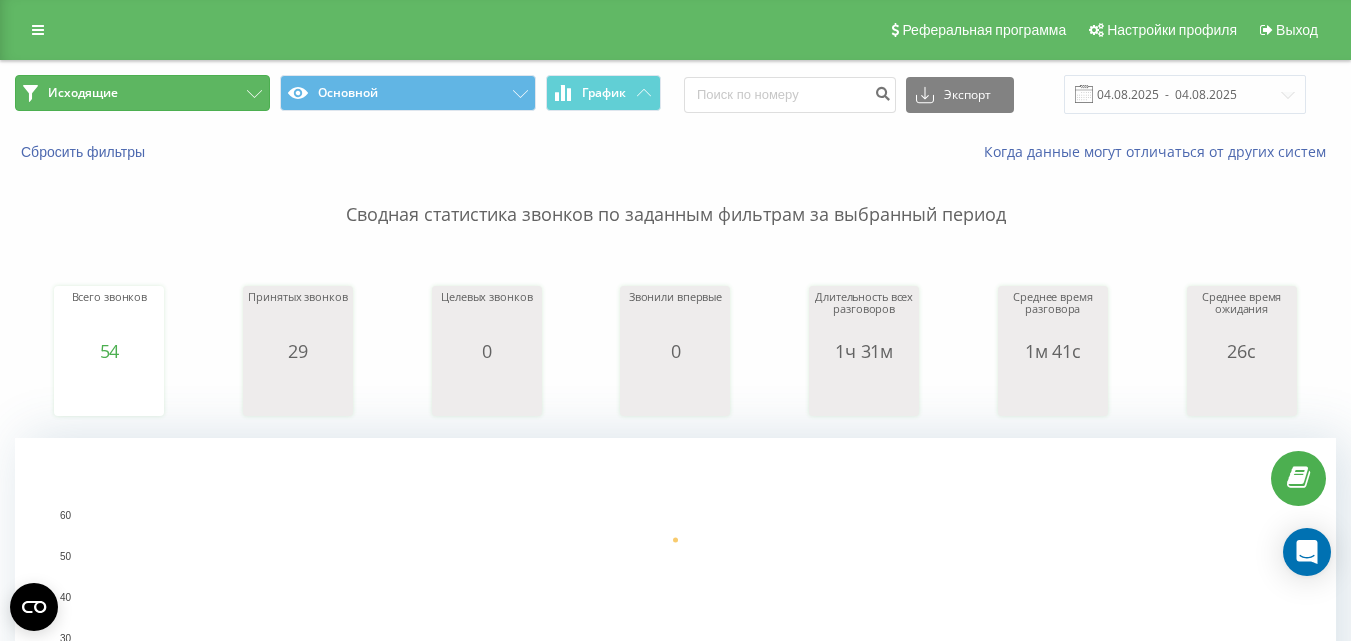 click on "Исходящие" at bounding box center (142, 93) 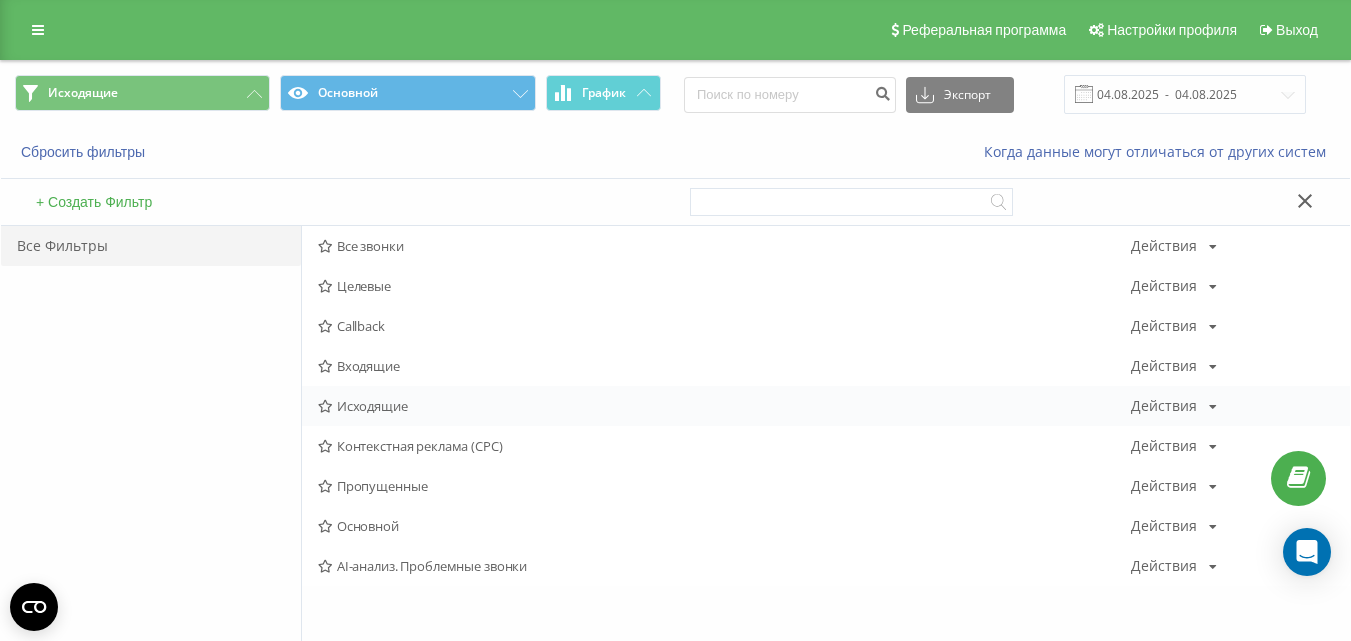 click on "Исходящие" at bounding box center (724, 406) 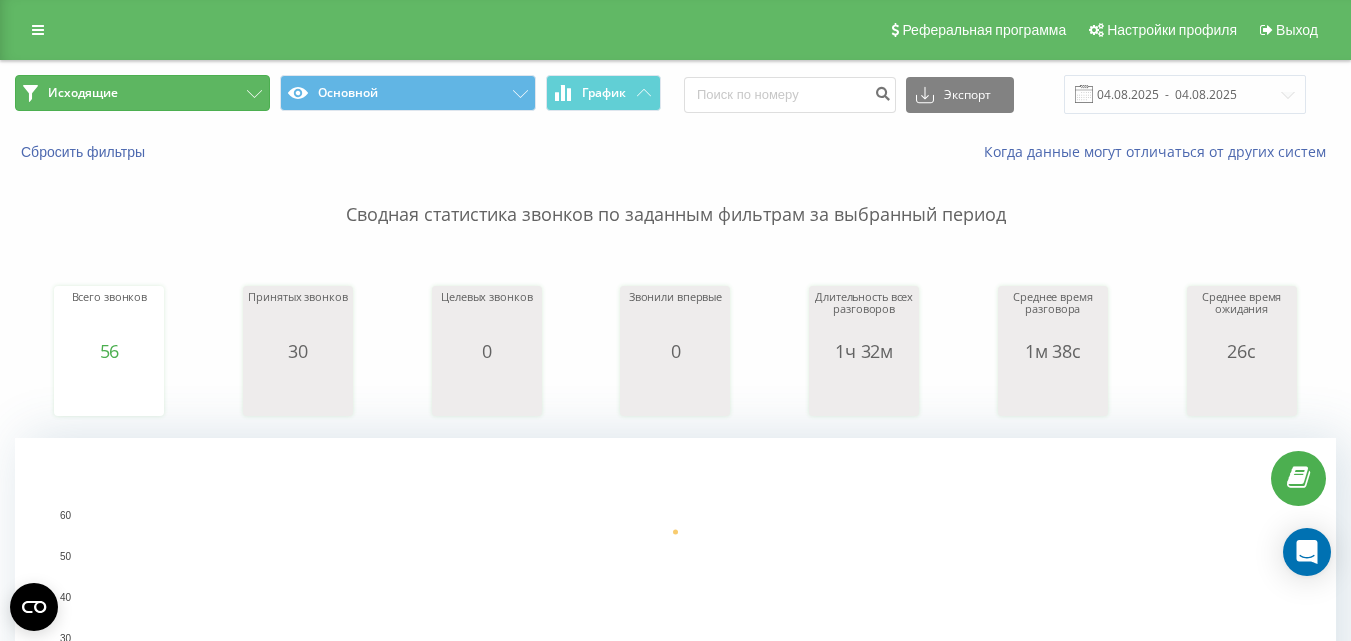 click on "Исходящие" at bounding box center [142, 93] 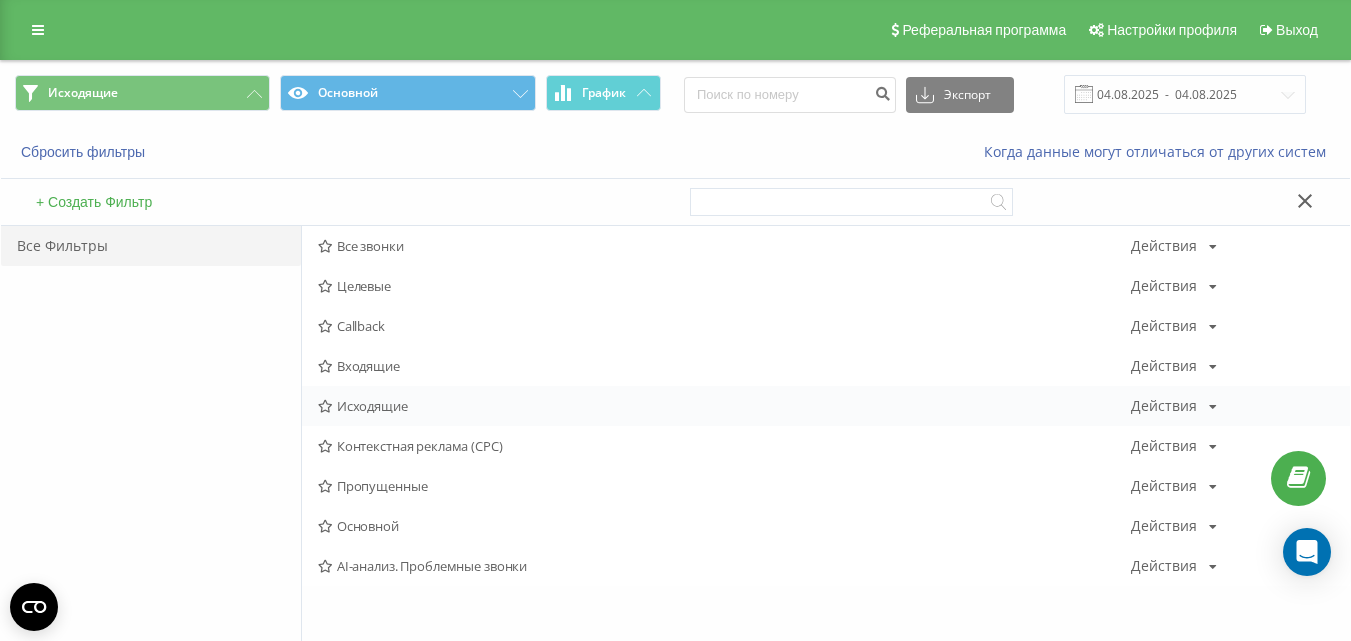 click on "Исходящие" at bounding box center [724, 406] 